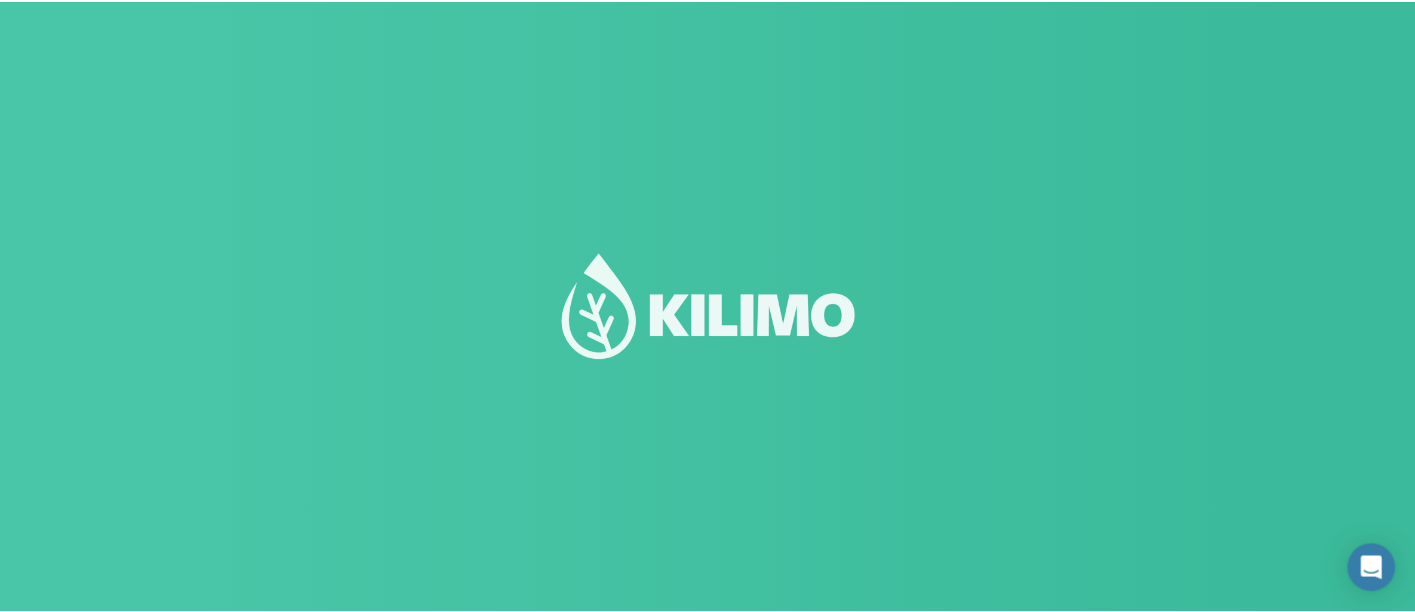 scroll, scrollTop: 0, scrollLeft: 0, axis: both 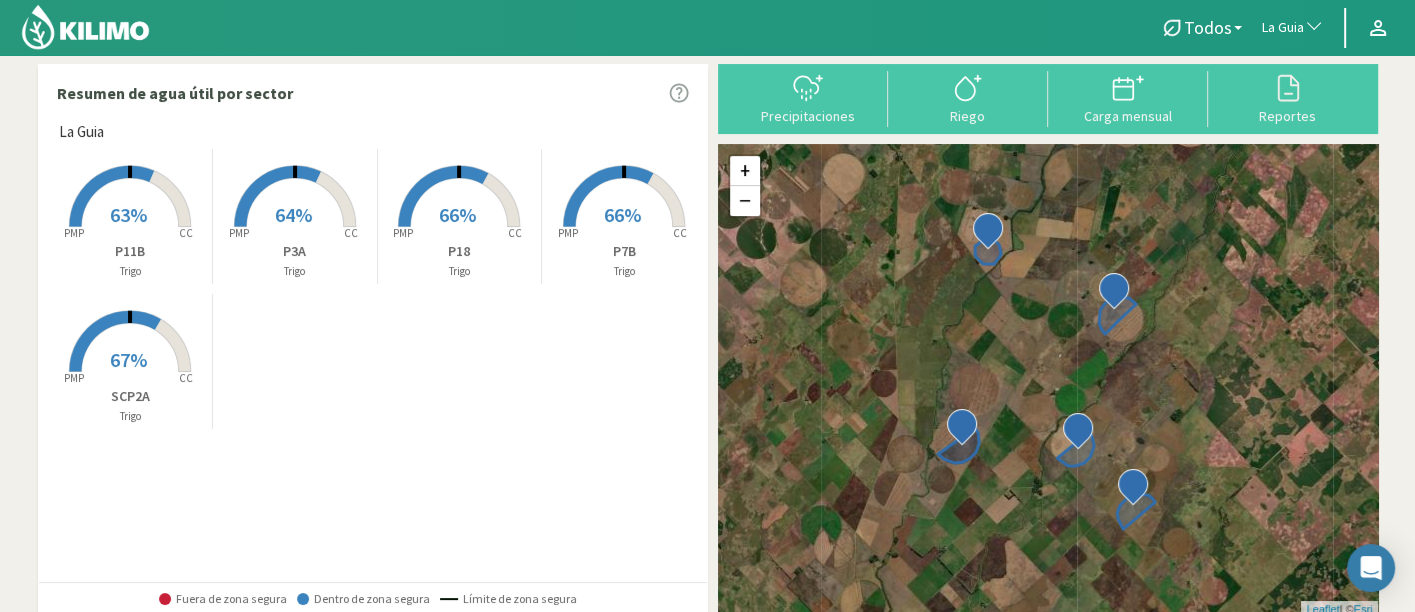 click on "La Guia" at bounding box center (1283, 28) 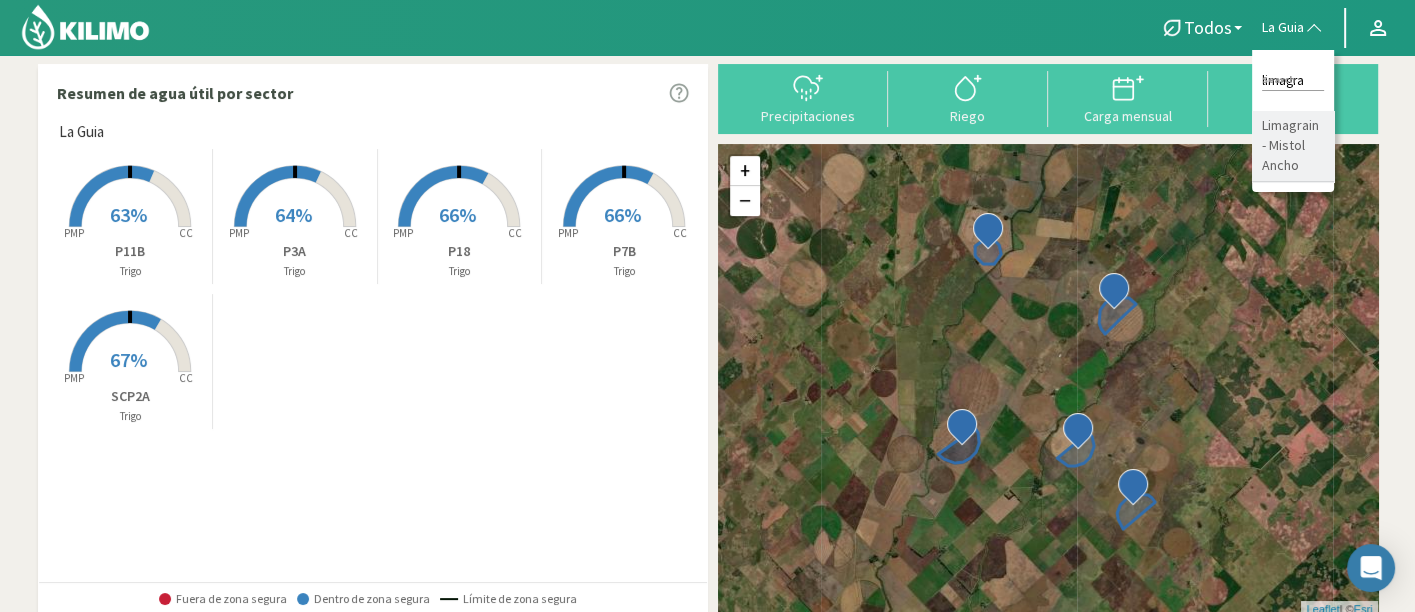 type on "limagra" 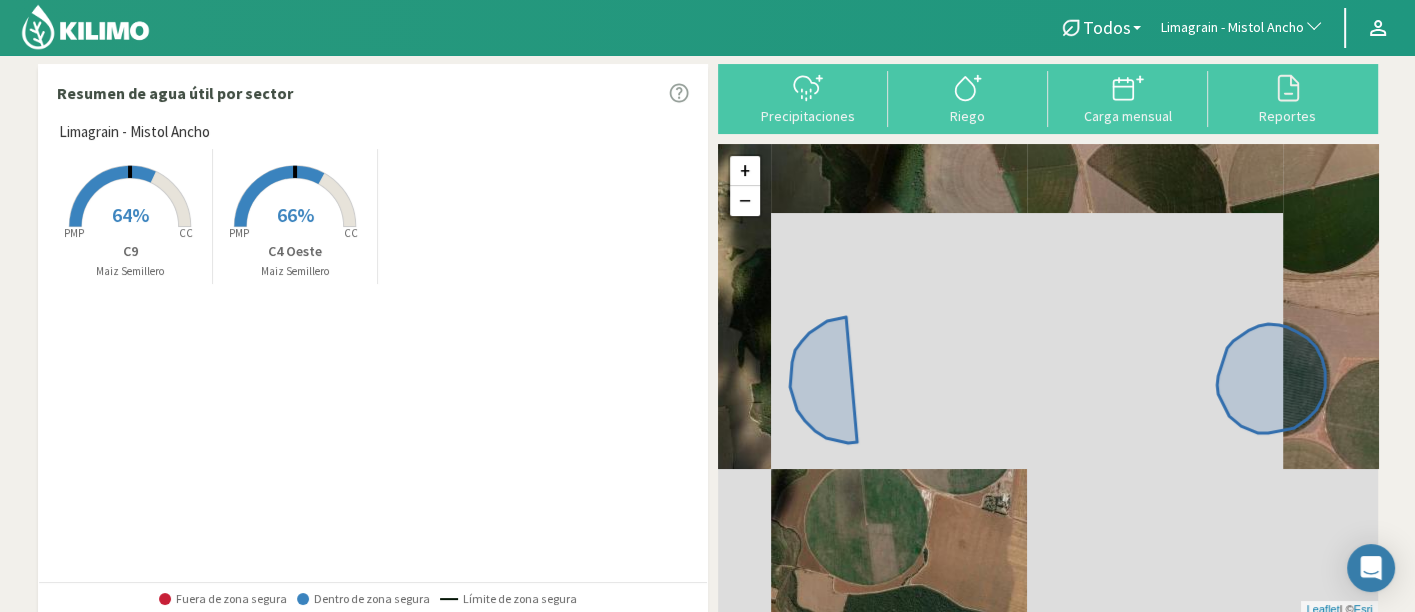 click at bounding box center (295, 229) 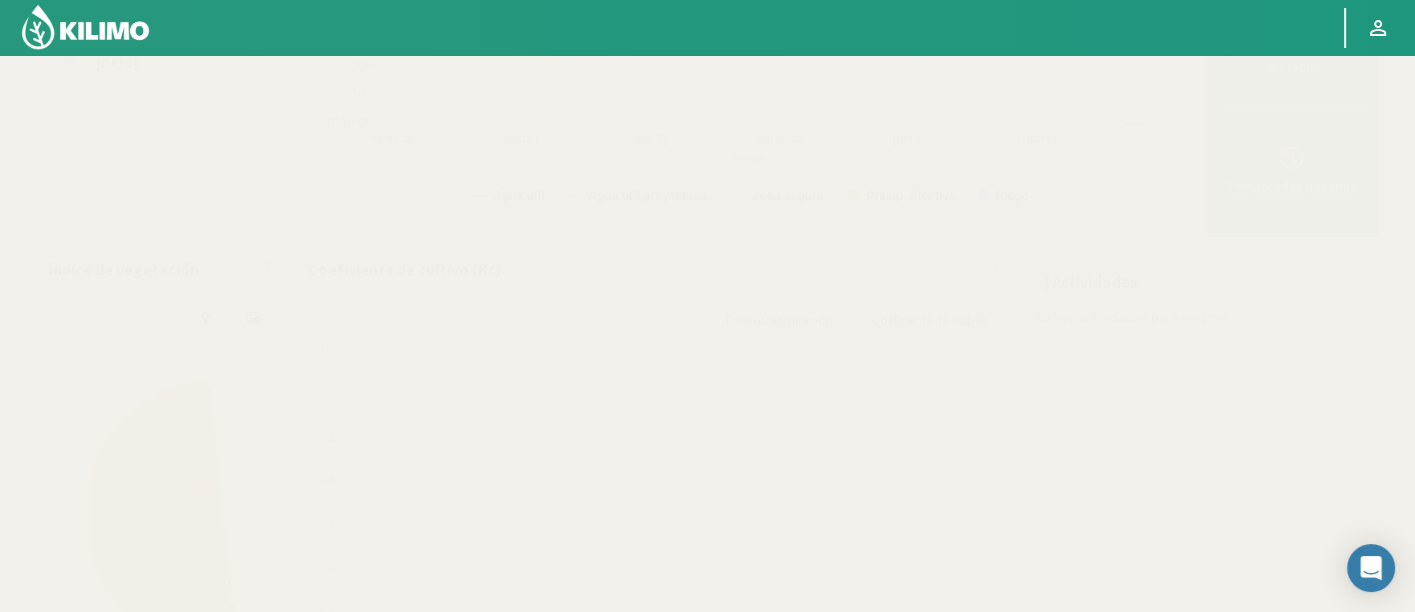 click on "Temporadas pasadas" at bounding box center [1292, 186] 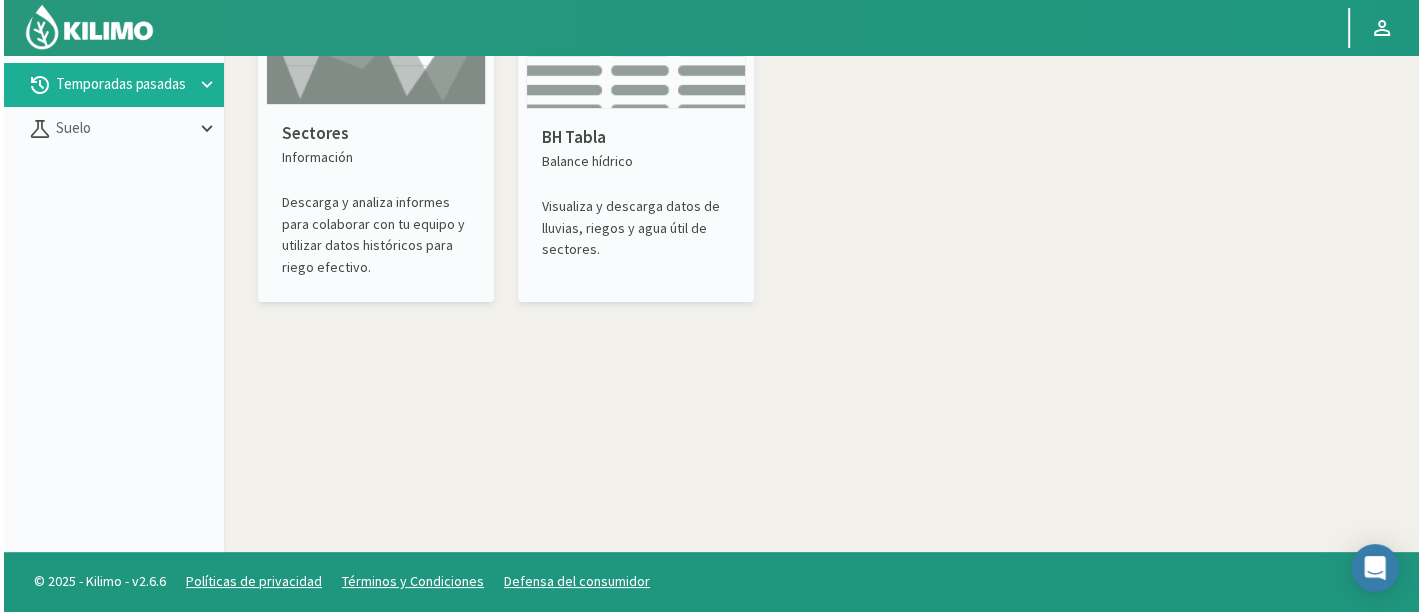 scroll, scrollTop: 114, scrollLeft: 0, axis: vertical 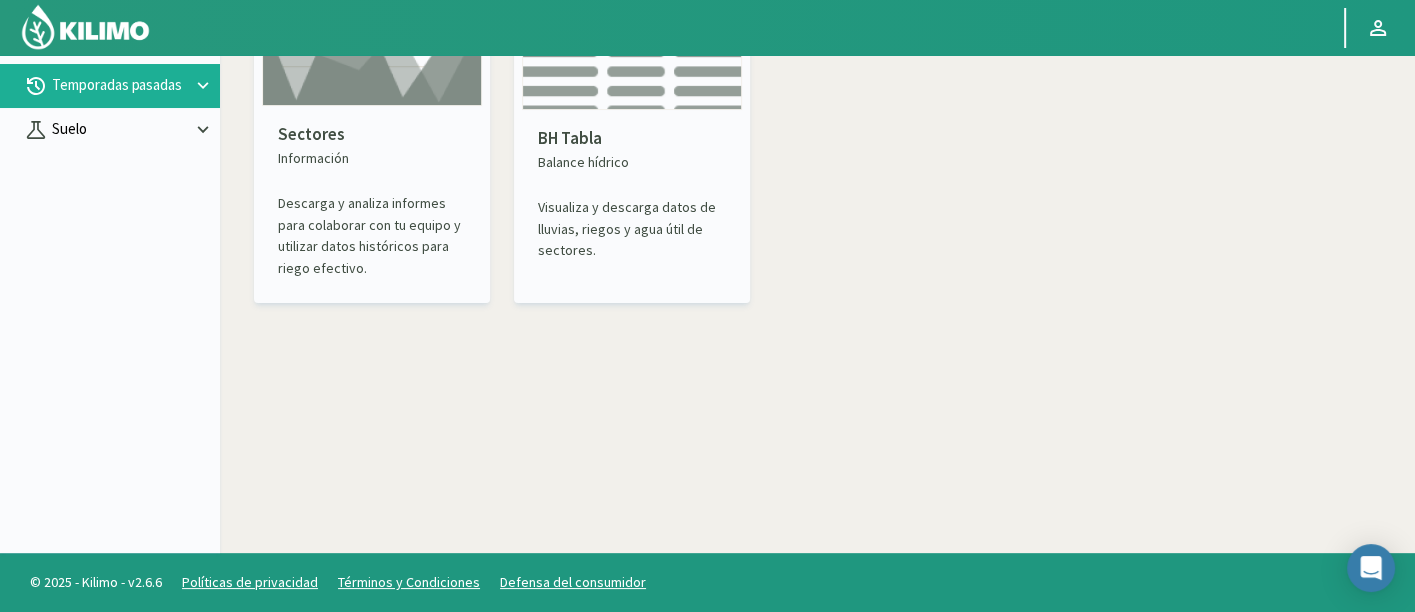 click on "Suelo" at bounding box center (120, 41) 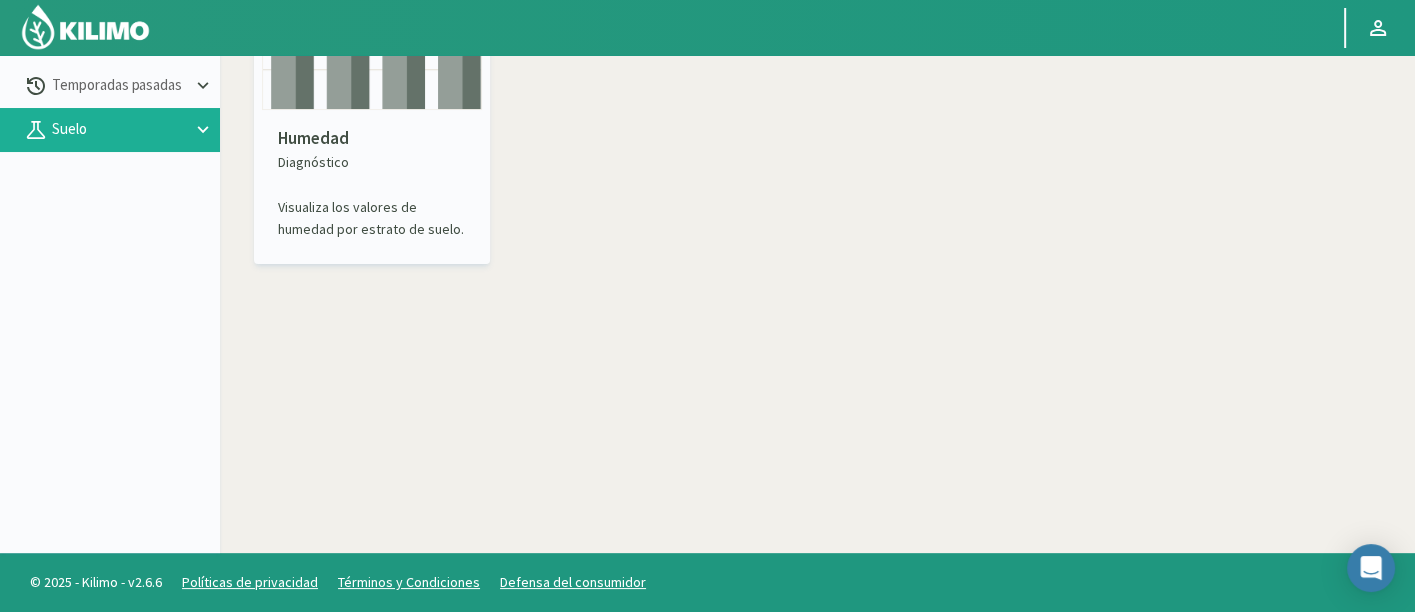 click on "Humedad" at bounding box center [372, 139] 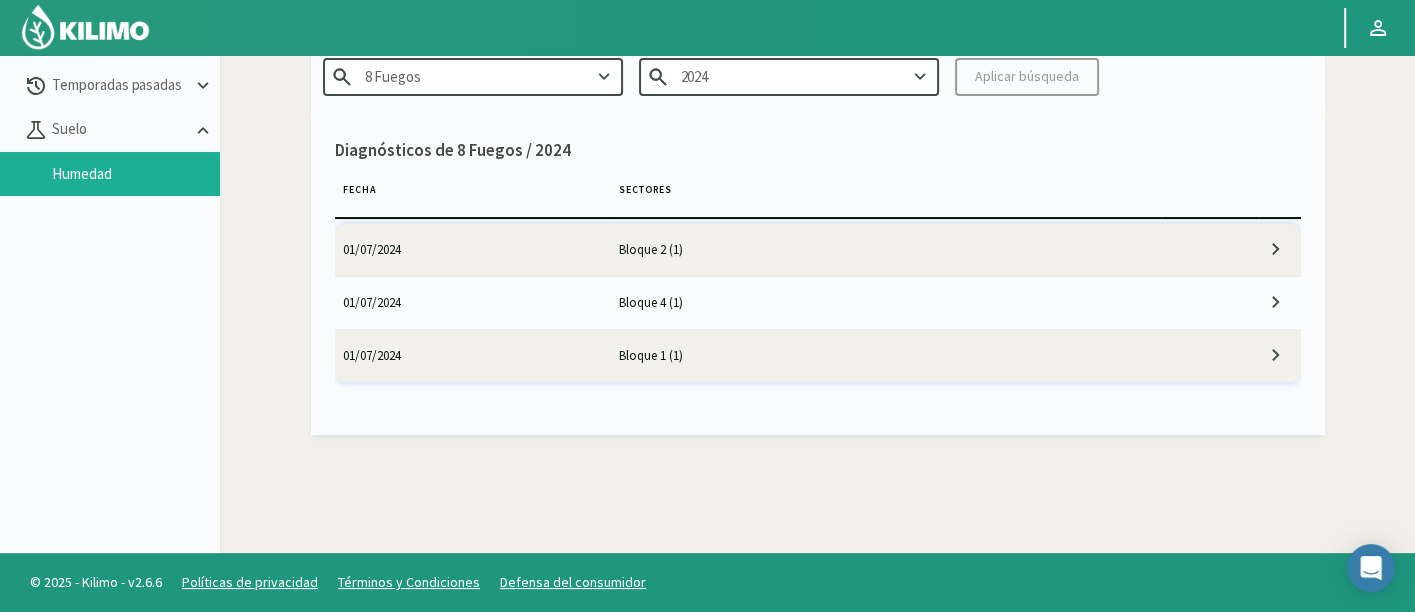 click on "8 Fuegos" at bounding box center (473, 76) 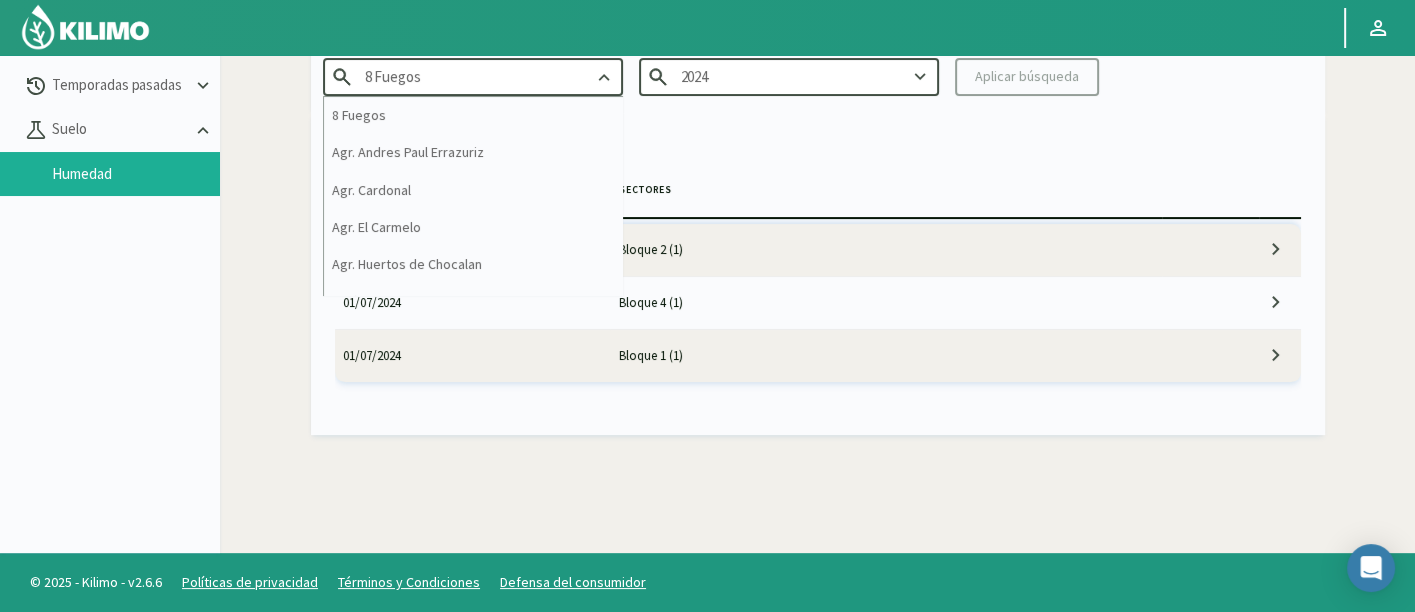 click on "8 Fuegos" at bounding box center (473, 76) 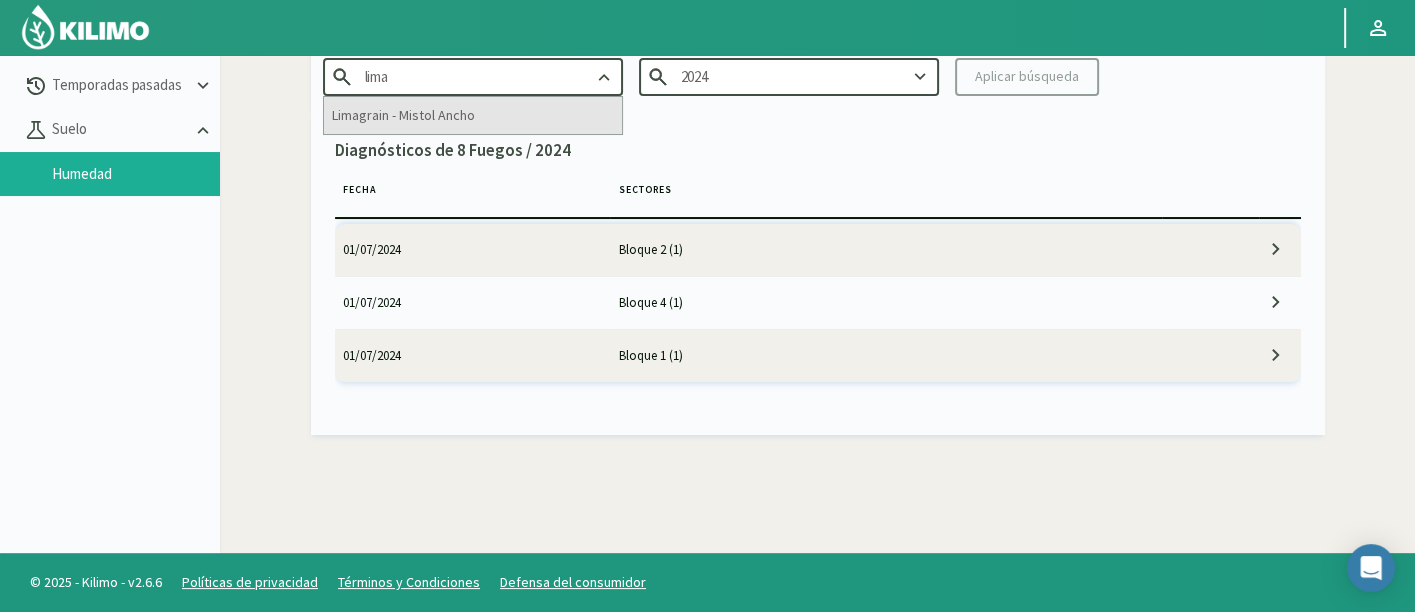 type on "lima" 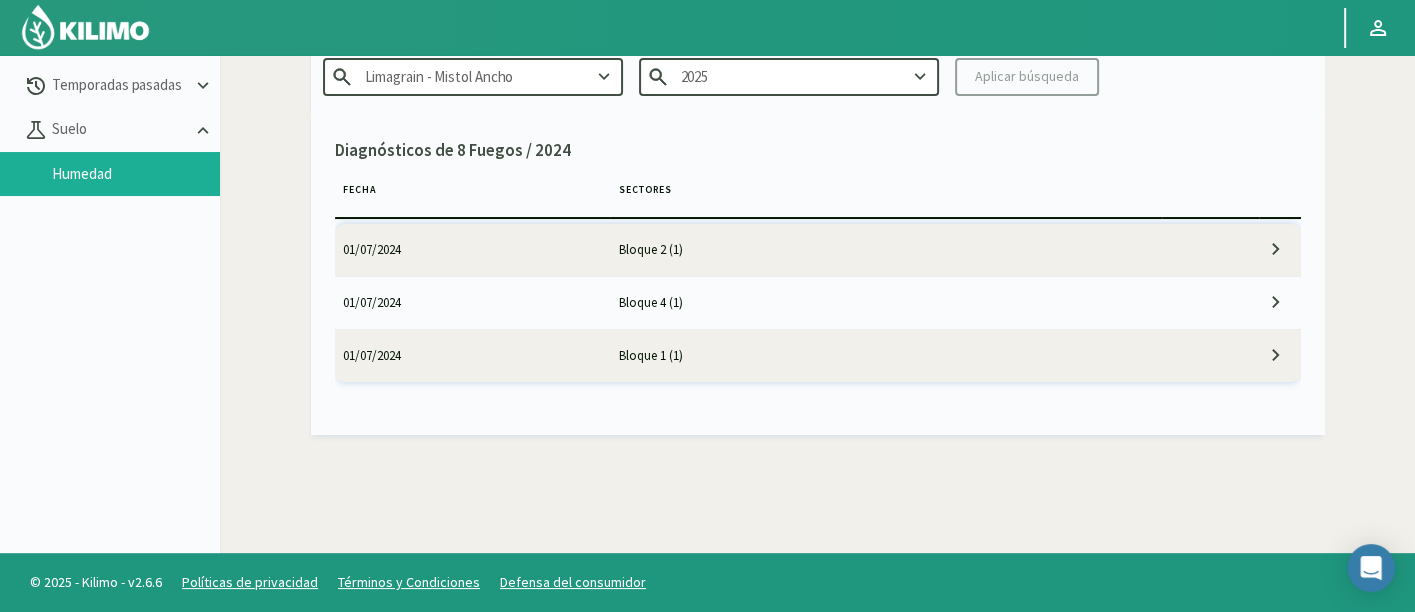 click at bounding box center (604, 77) 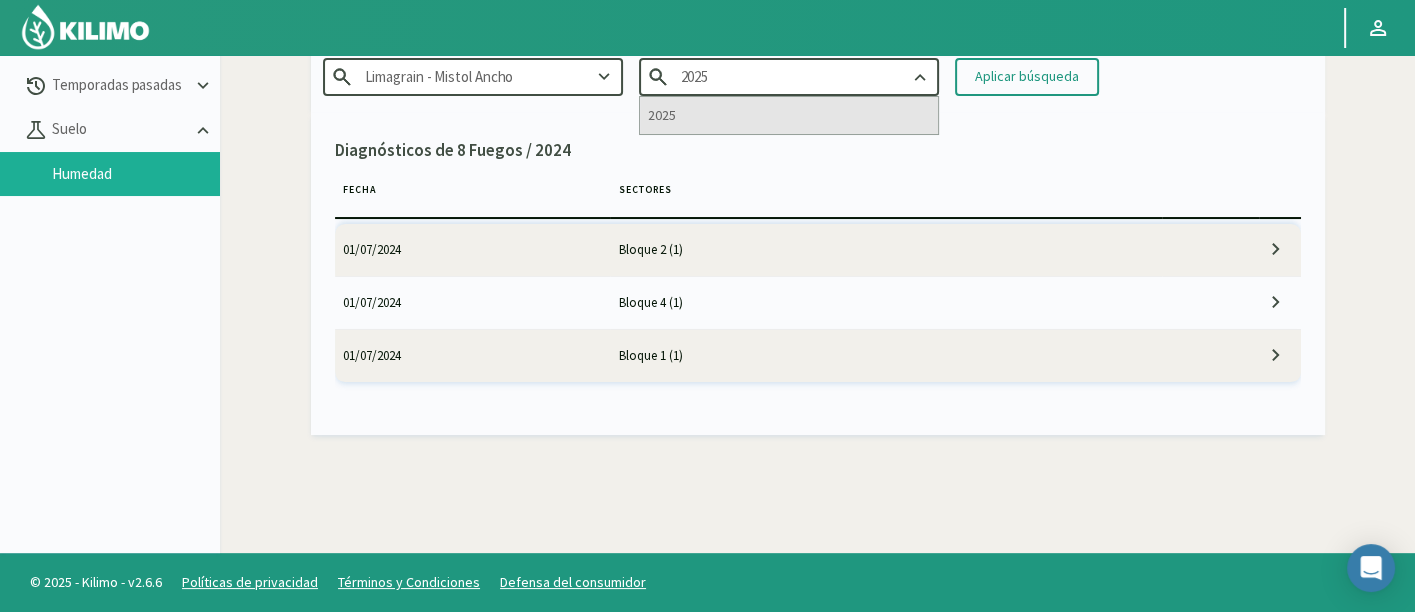 click on "2025" at bounding box center (789, 115) 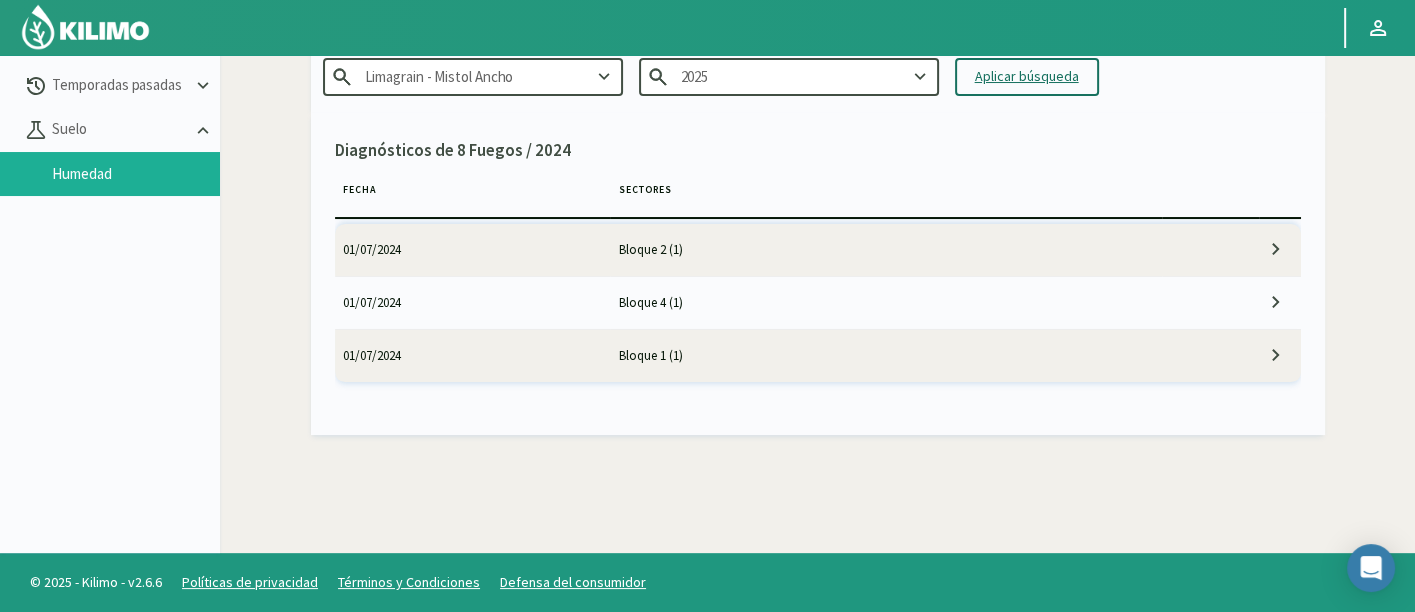 click on "Aplicar búsqueda" at bounding box center [1027, 76] 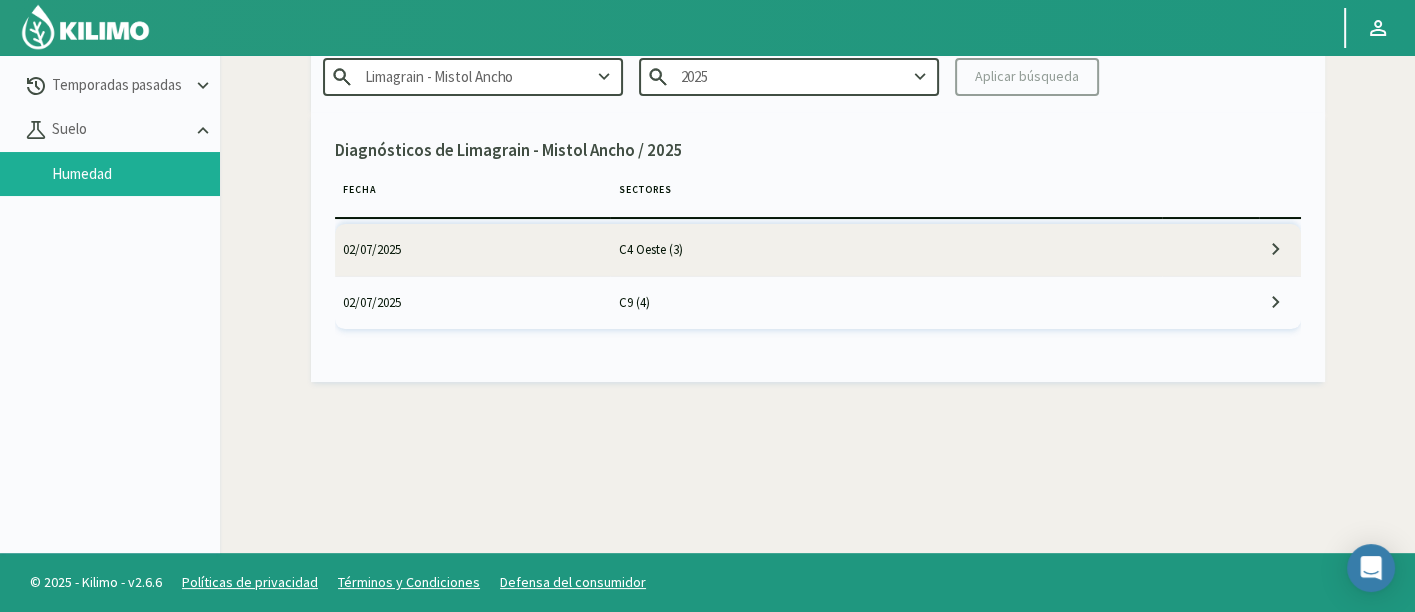 click on "02/07/2025" at bounding box center (473, 250) 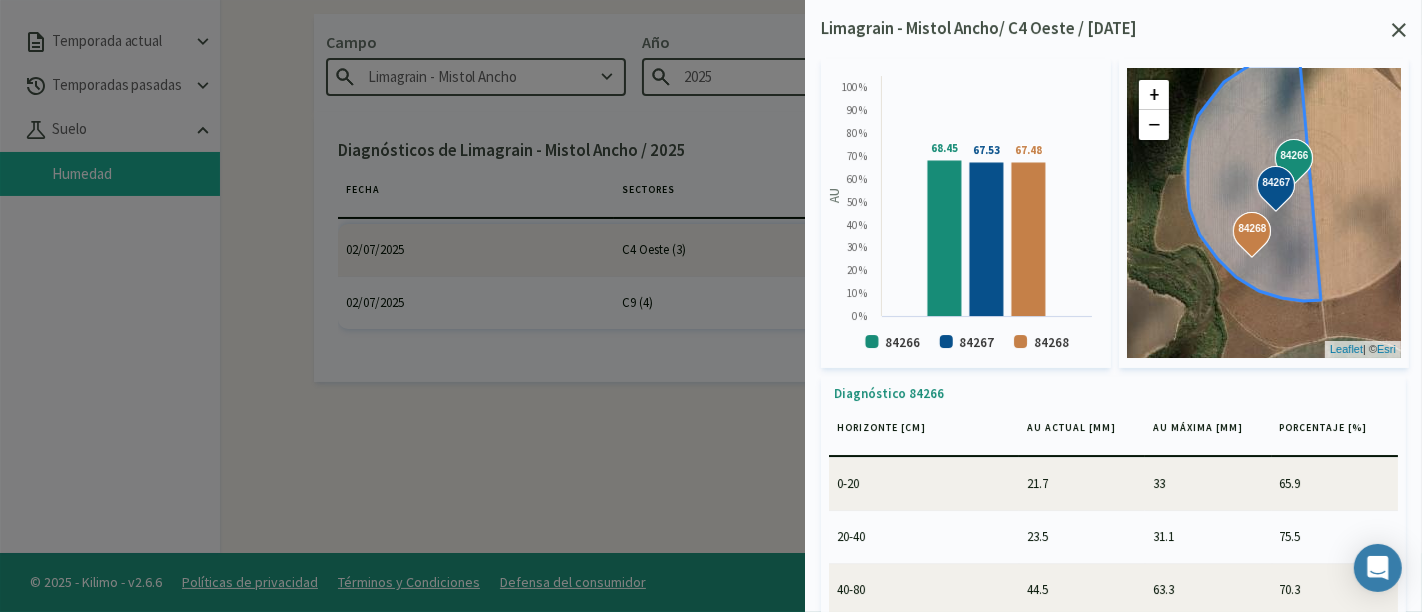 click at bounding box center [1399, 30] 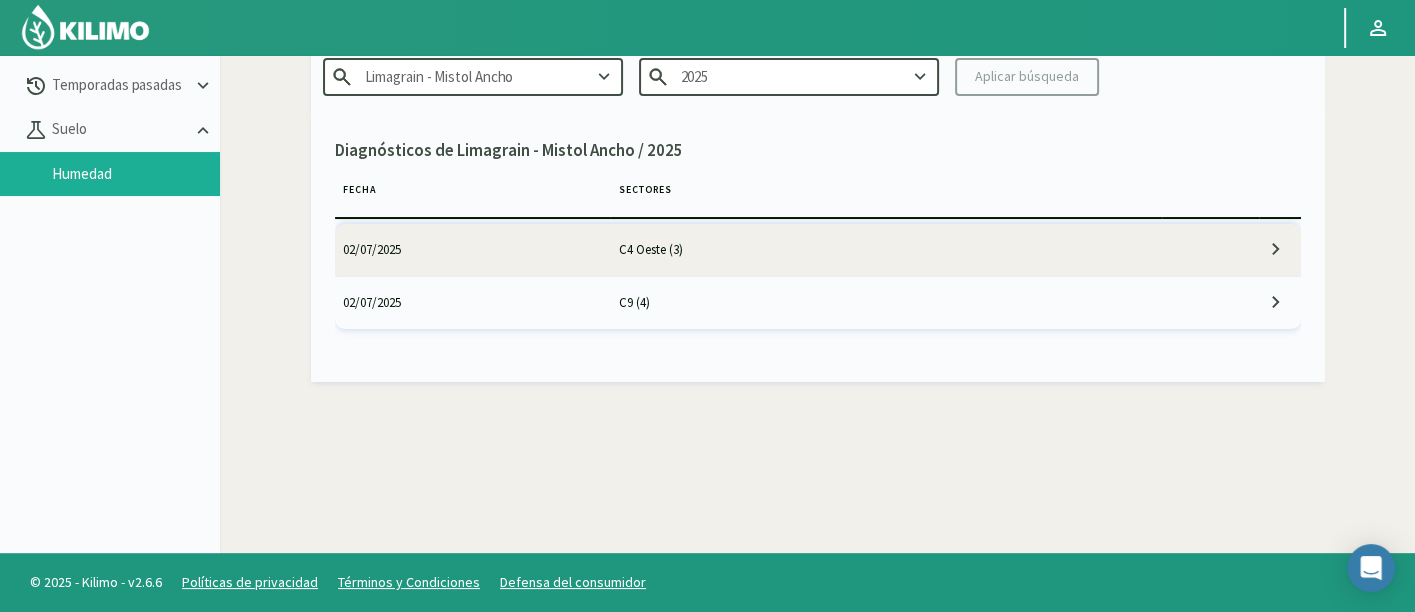 click on "02/07/2025" at bounding box center [473, 302] 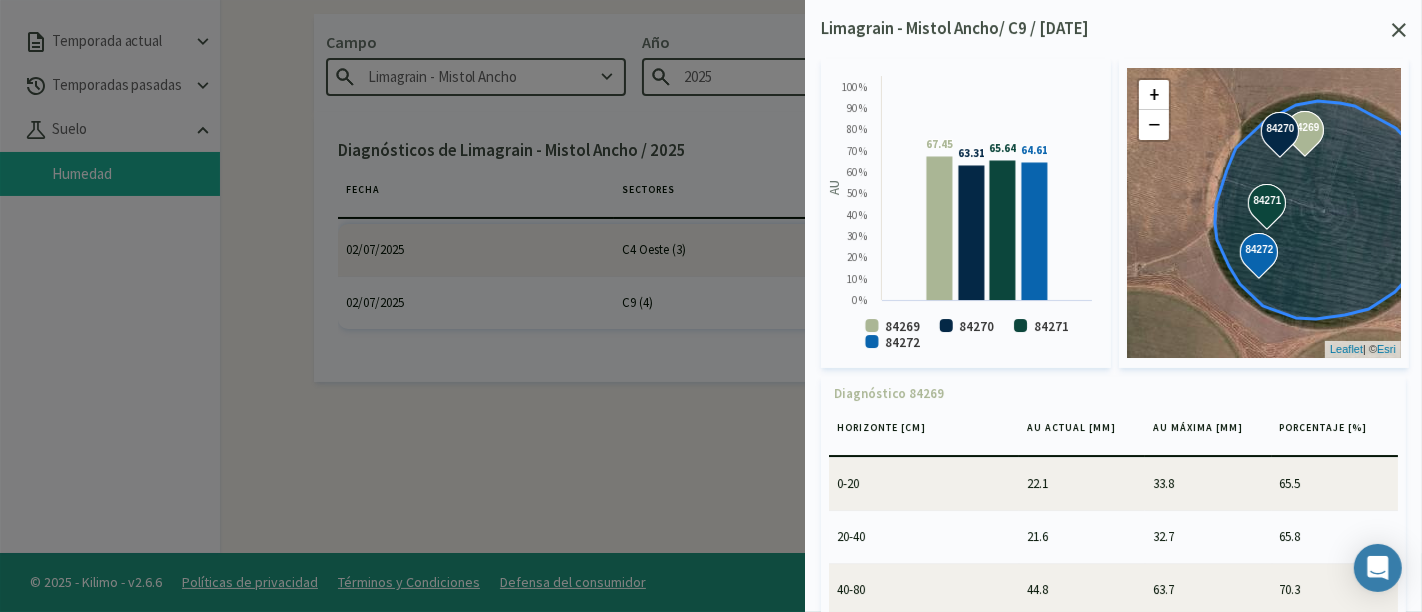click at bounding box center (1399, 30) 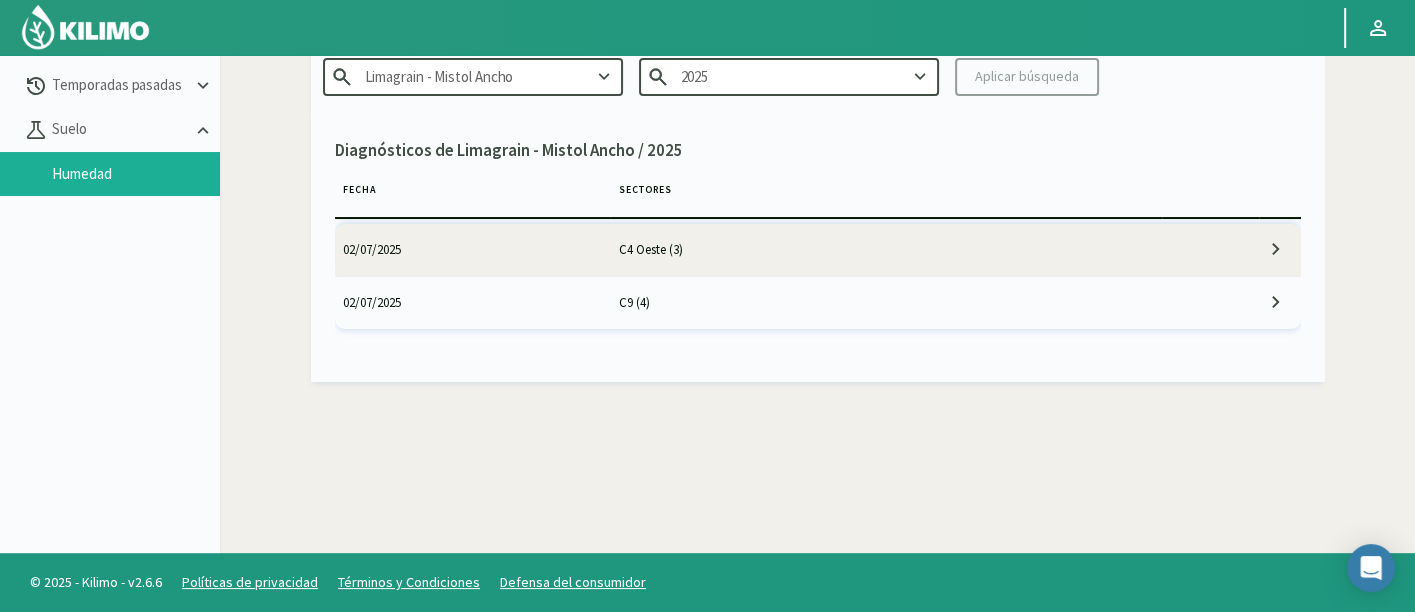 click on "02/07/2025" at bounding box center [473, 302] 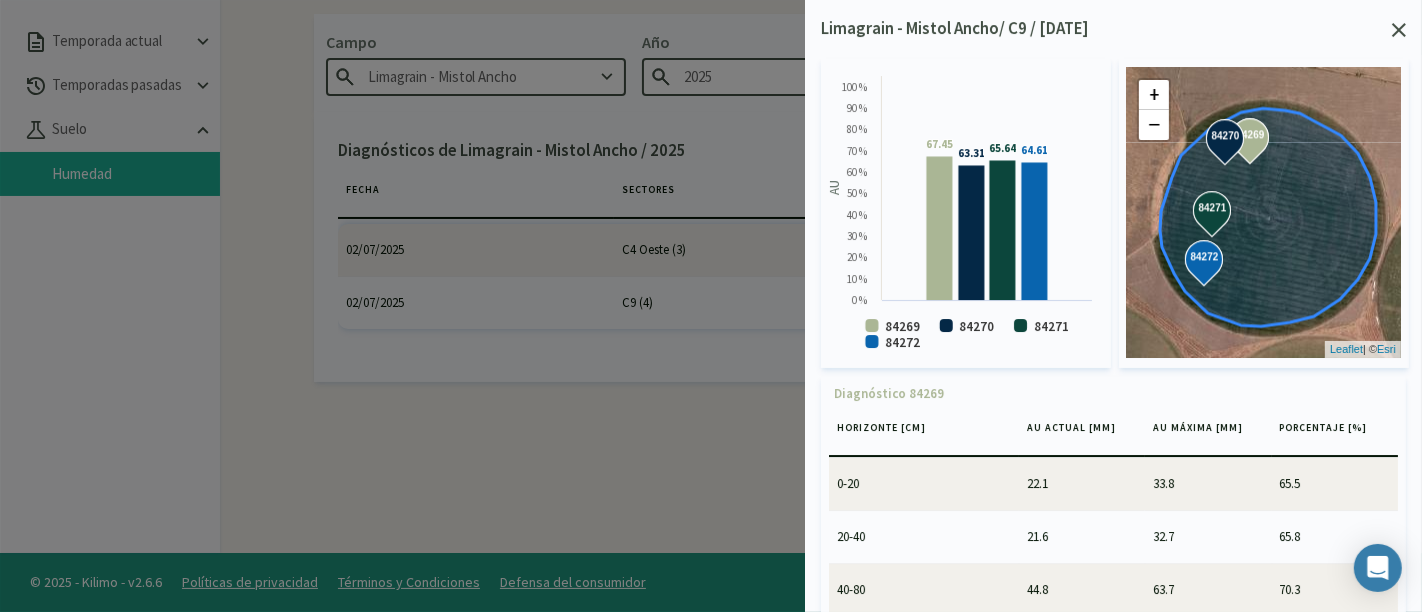 drag, startPoint x: 1308, startPoint y: 241, endPoint x: 1263, endPoint y: 227, distance: 47.127487 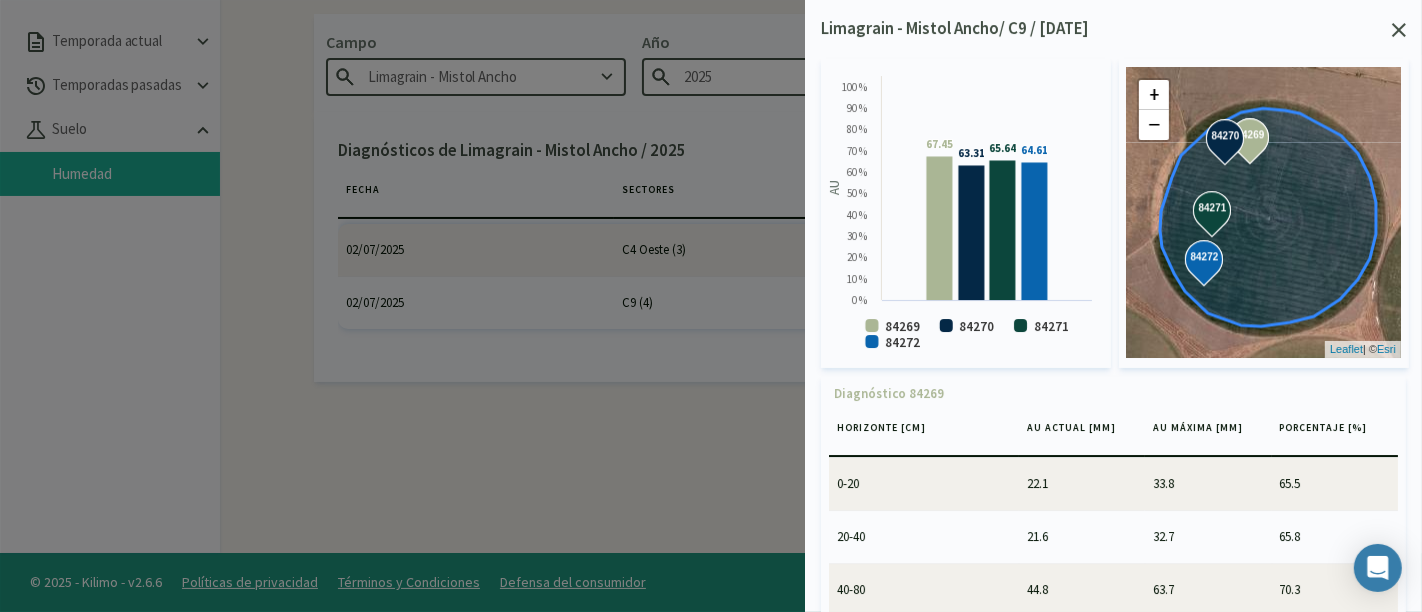 click at bounding box center [1268, 217] 